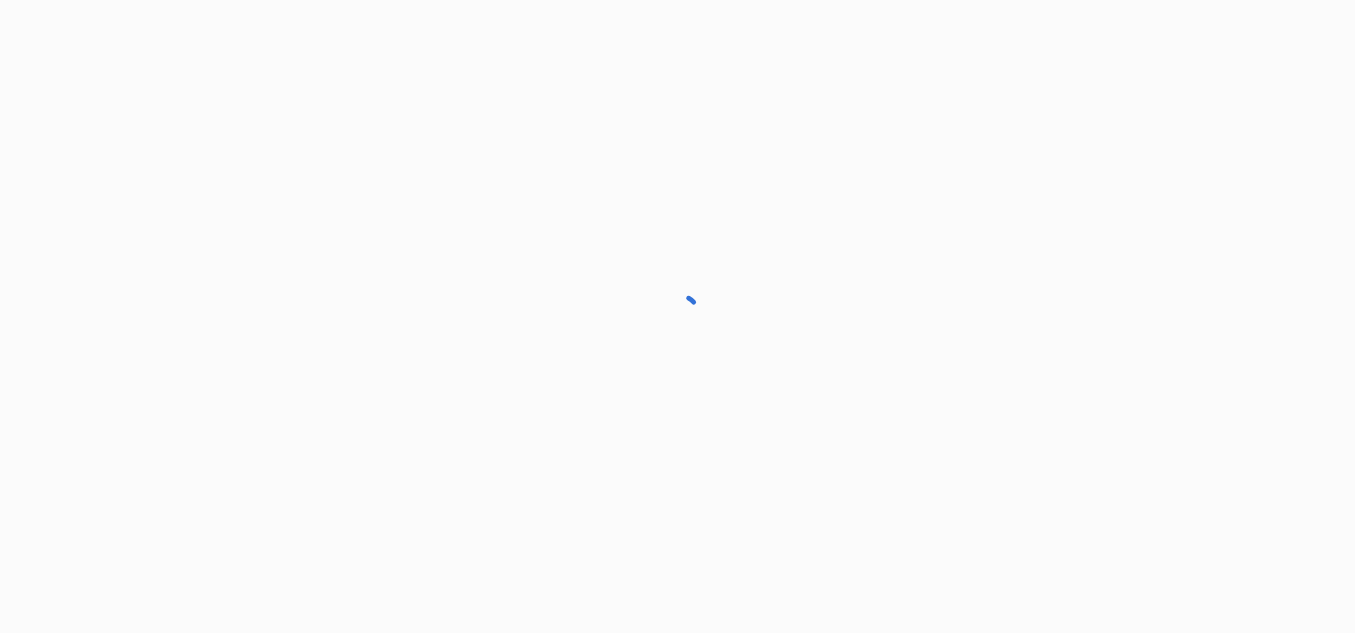 scroll, scrollTop: 0, scrollLeft: 0, axis: both 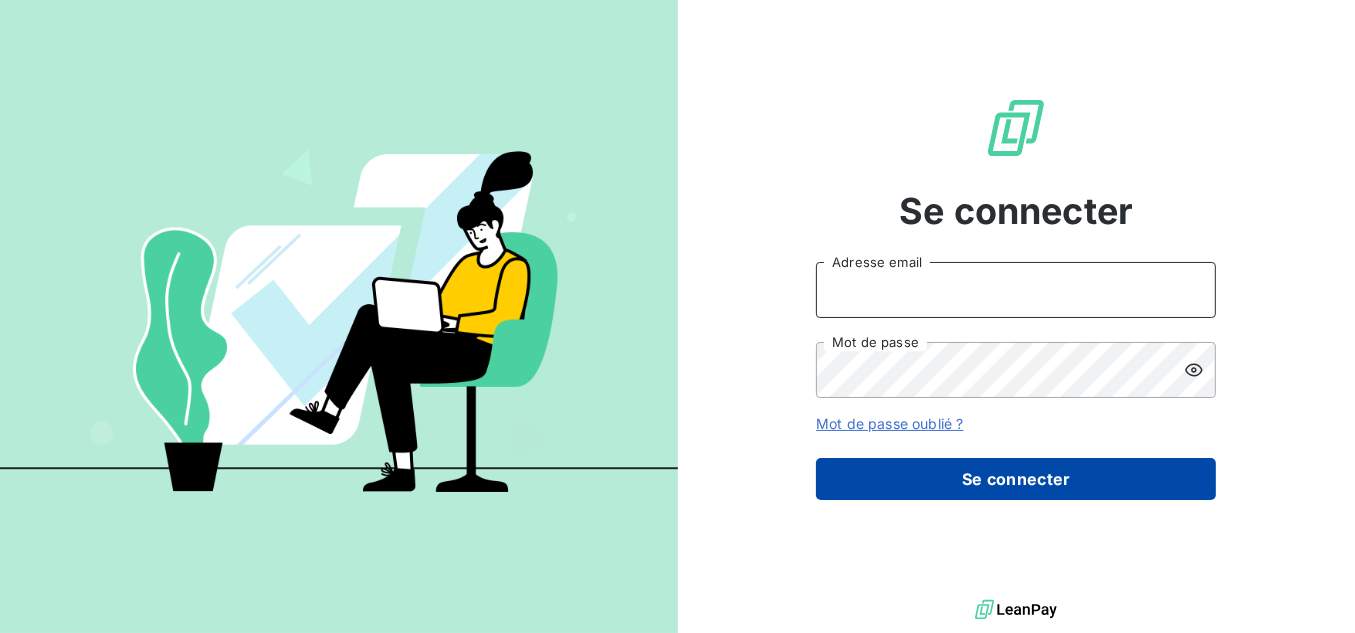 type on "[EMAIL_ADDRESS][PERSON_NAME][PERSON_NAME][DOMAIN_NAME]" 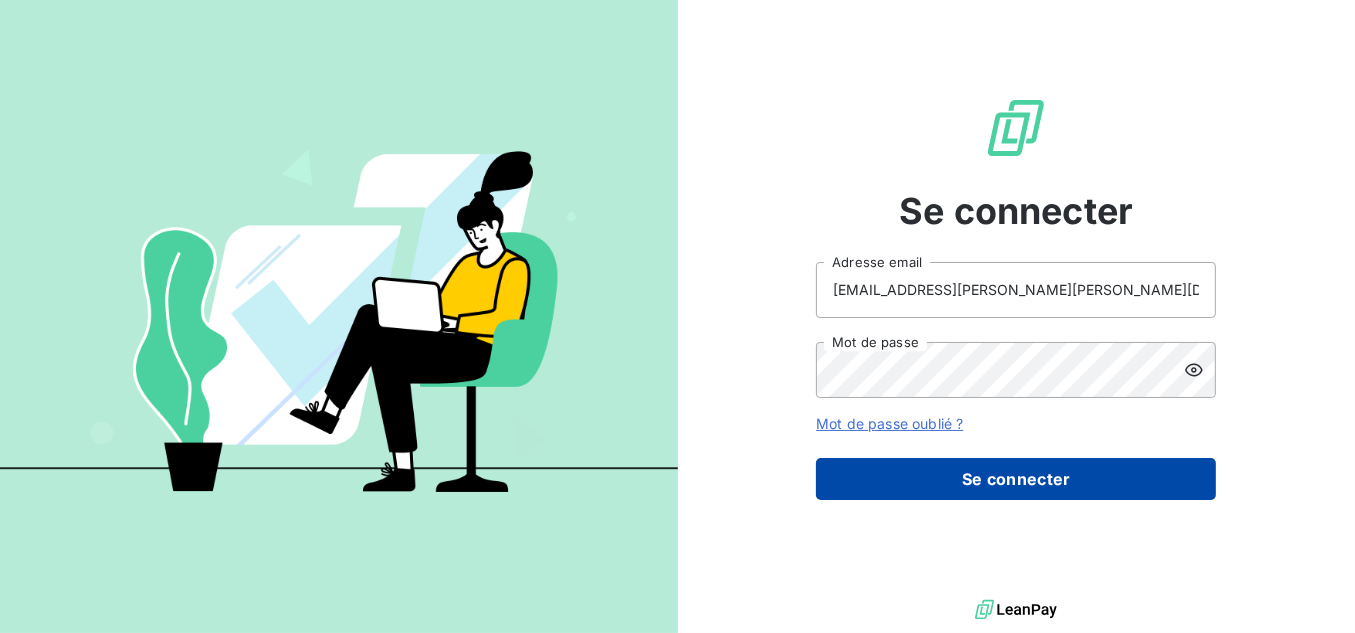 click on "Se connecter" at bounding box center [1016, 479] 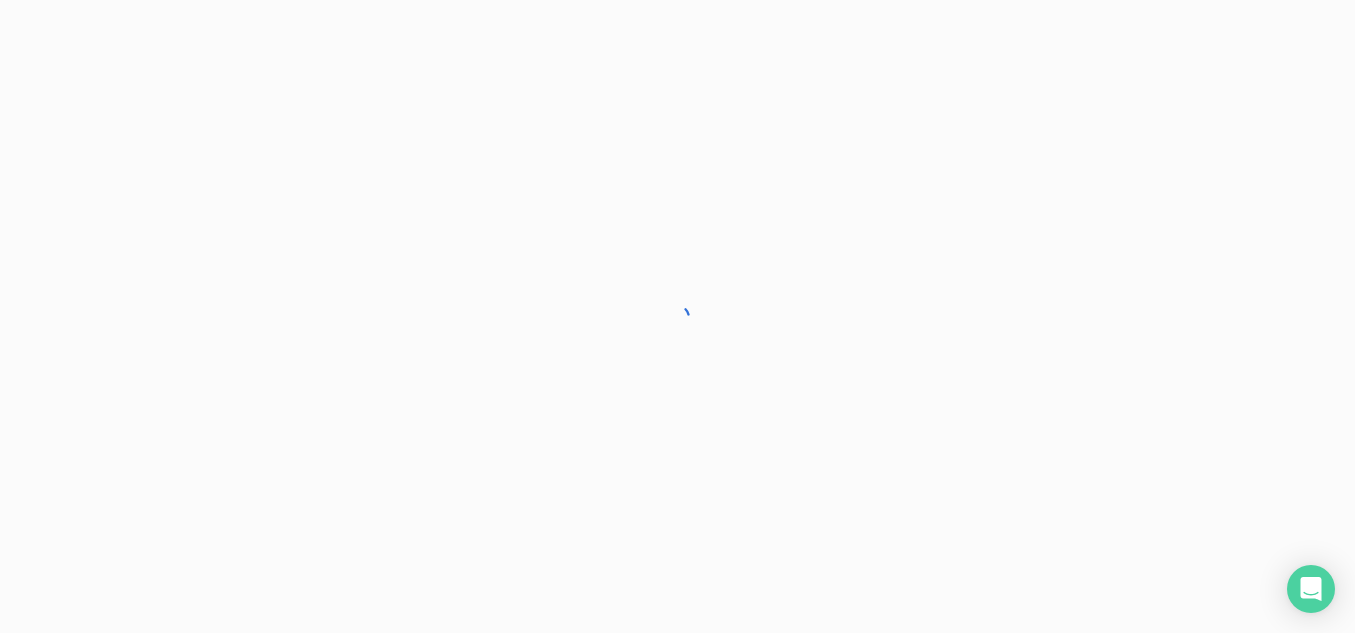 scroll, scrollTop: 0, scrollLeft: 0, axis: both 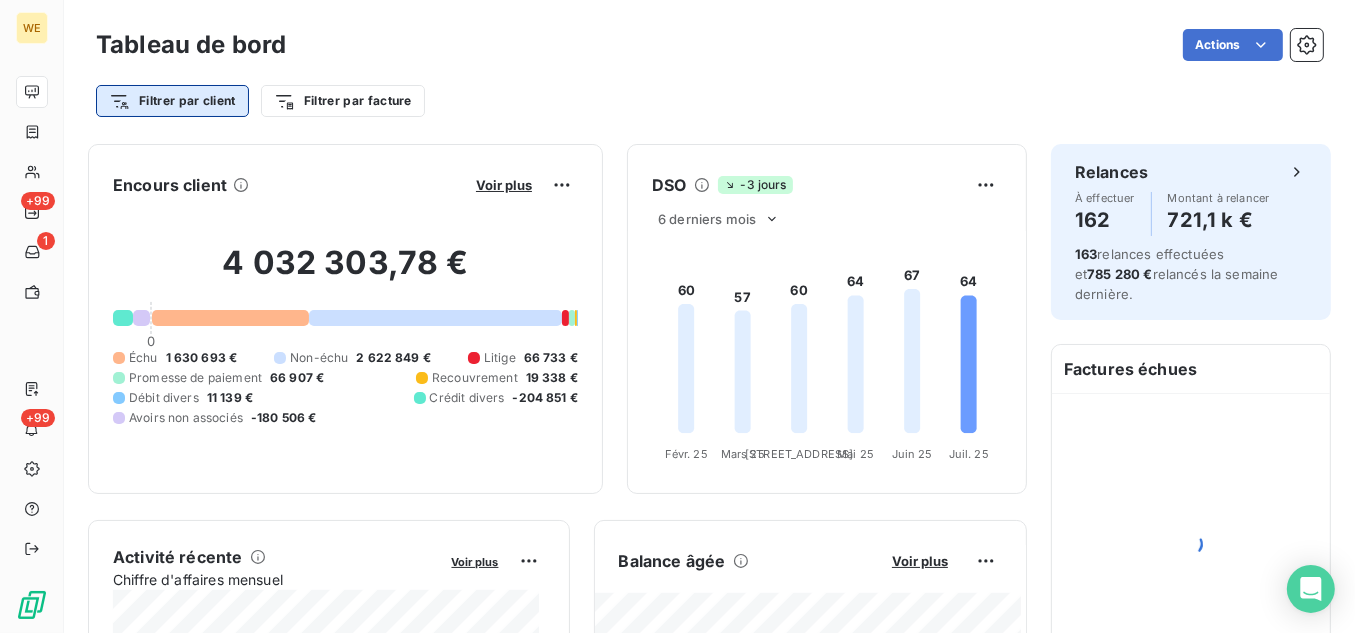 click on "WE +99 1 +99 Tableau de bord Actions Filtrer par client Filtrer par facture Encours client   Voir plus 4 032 303,78 € 0 Échu 1 630 693 € Non-échu 2 622 849 €   Litige 66 733 € Promesse de paiement 66 907 € Recouvrement 19 338 € Débit divers 11 139 € Crédit divers -204 851 € Avoirs non associés -180 506 € DSO -3 jours 6 derniers mois 60 57 60 64 67 64 Févr. 25 Févr. 25 Mars 25 Mars 25 Avr. 25 Avr. 25 Mai 25 Mai 25 Juin 25 Juin 25 Juil. 25 Juil. 25 Activité récente Chiffre d'affaires mensuel Voir plus Balance [PERSON_NAME] Voir plus Relances par montant Encaissements Prévisionnel basé sur le délai moyen de paiement des 3 derniers mois Relances À effectuer 162 Montant à relancer 721,1 k € 163  relances effectuées et  785 280 €  relancés la semaine dernière. Factures échues Principaux débiteurs SOCIETE WALLONNE DES EAUX SCRL - SW 166 775 € IDDEA 163 499 € ANTEA GROUP - Direction administrat 162 149 € 150 910 € TESORA" at bounding box center (677, 316) 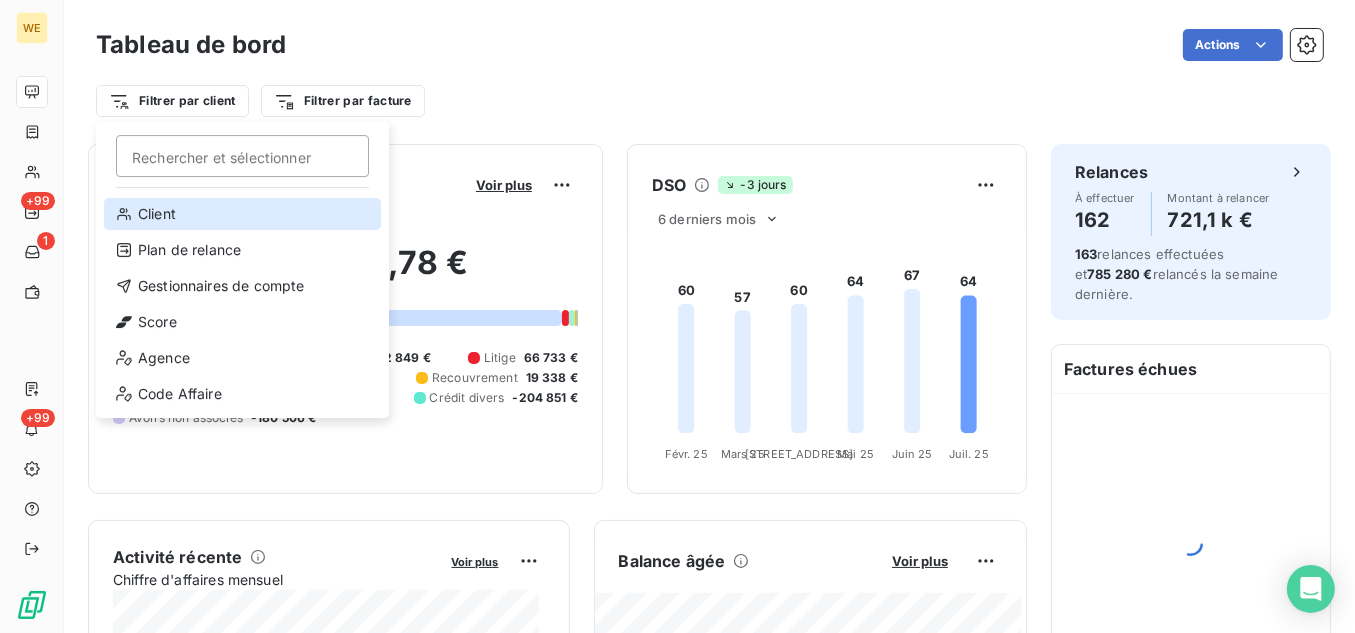 click on "Client" at bounding box center (242, 214) 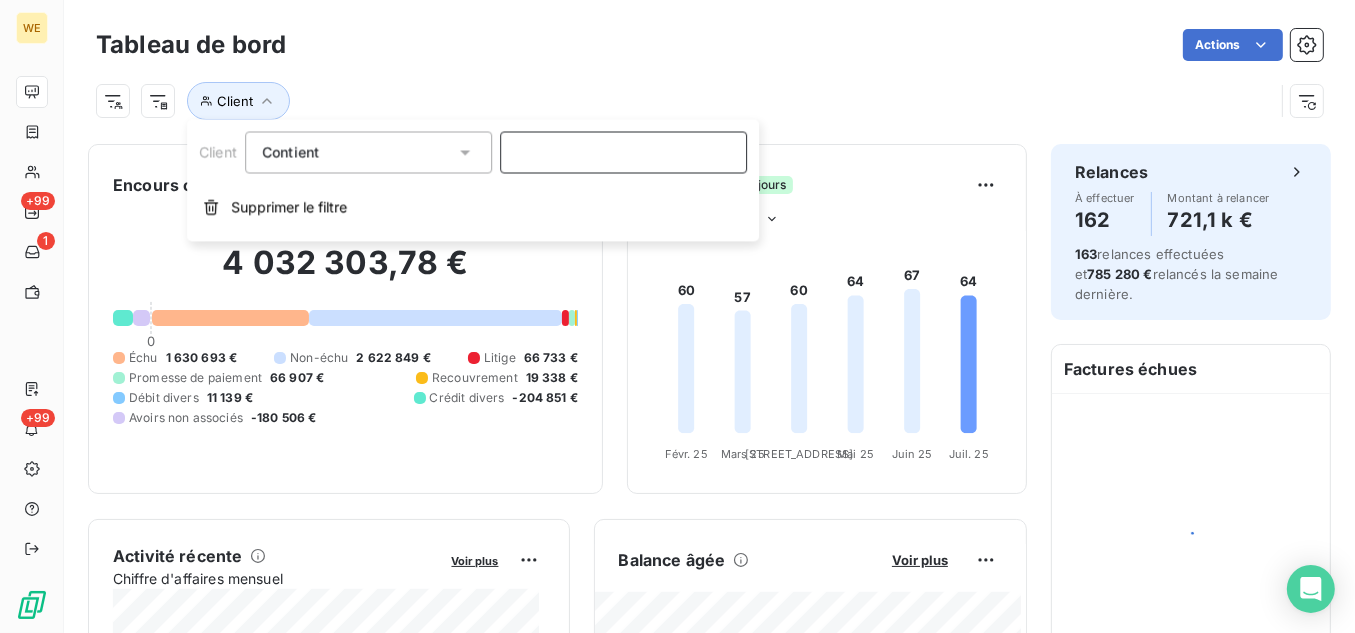 click at bounding box center (623, 152) 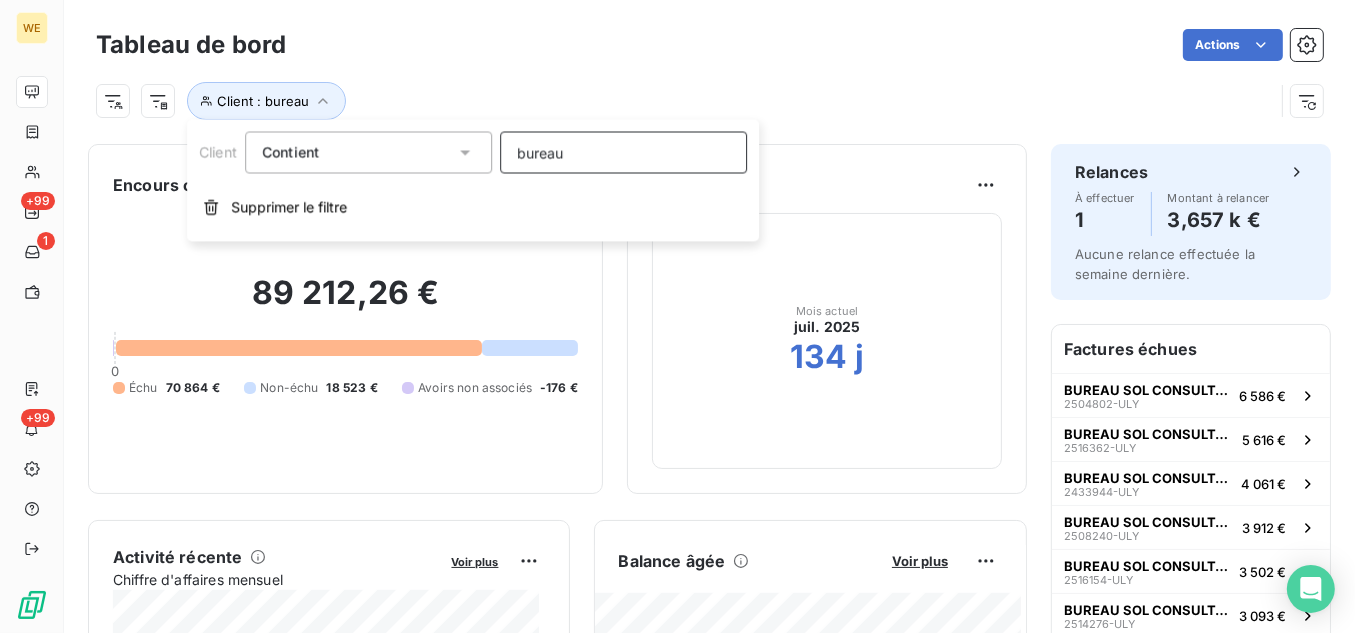 type on "bureau" 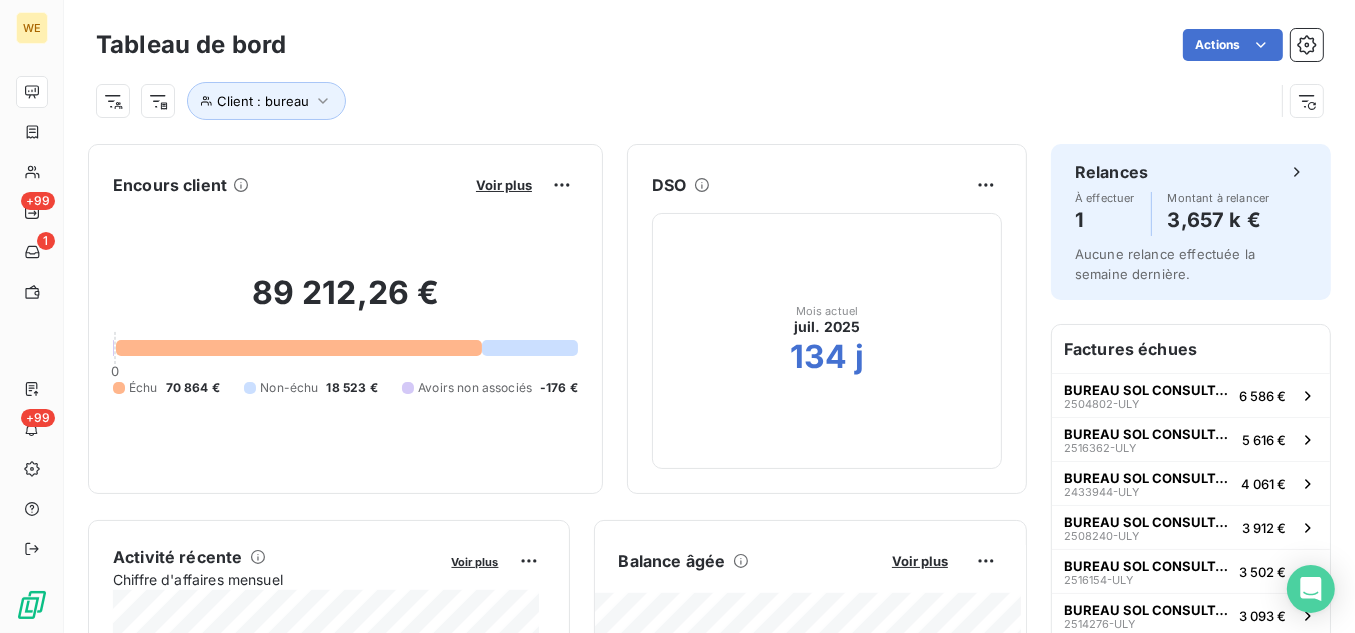 click on "89 212,26 € 0 Échu 70 864 € Non-échu 18 523 €   Avoirs non associés -176 €" at bounding box center [345, 335] 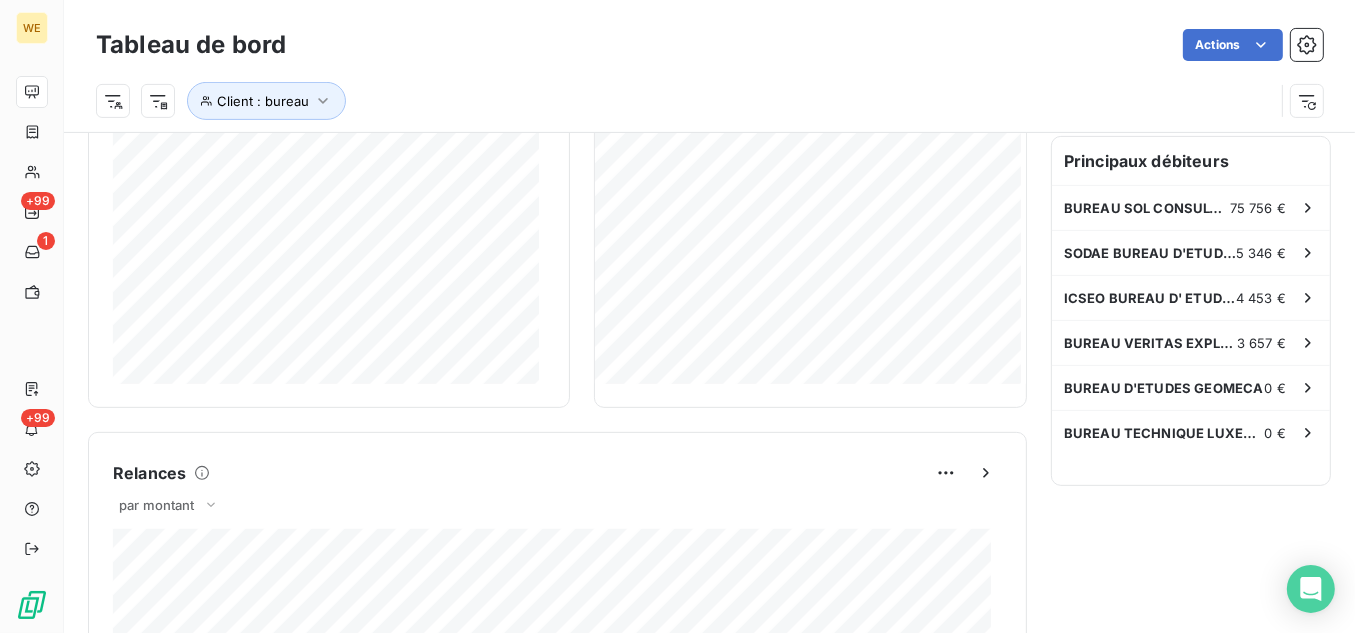scroll, scrollTop: 561, scrollLeft: 0, axis: vertical 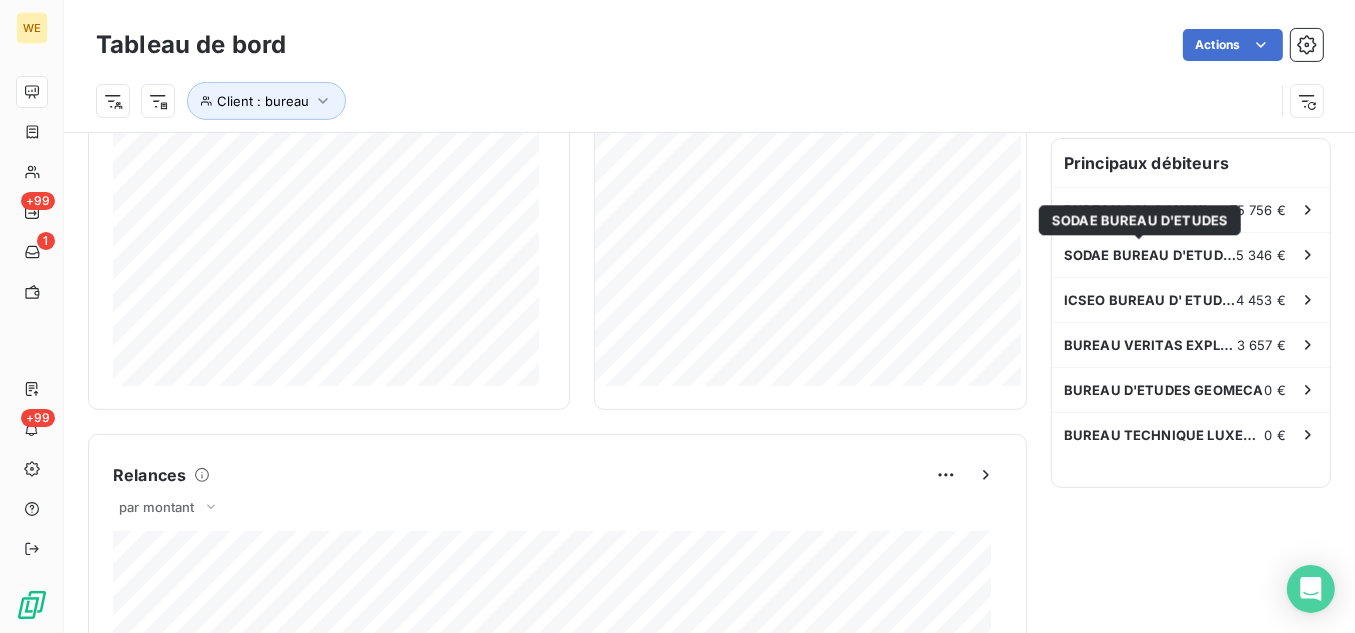 click on "SODAE BUREAU D'ETUDES SODAE BUREAU D'ETUDES" at bounding box center (1140, 220) 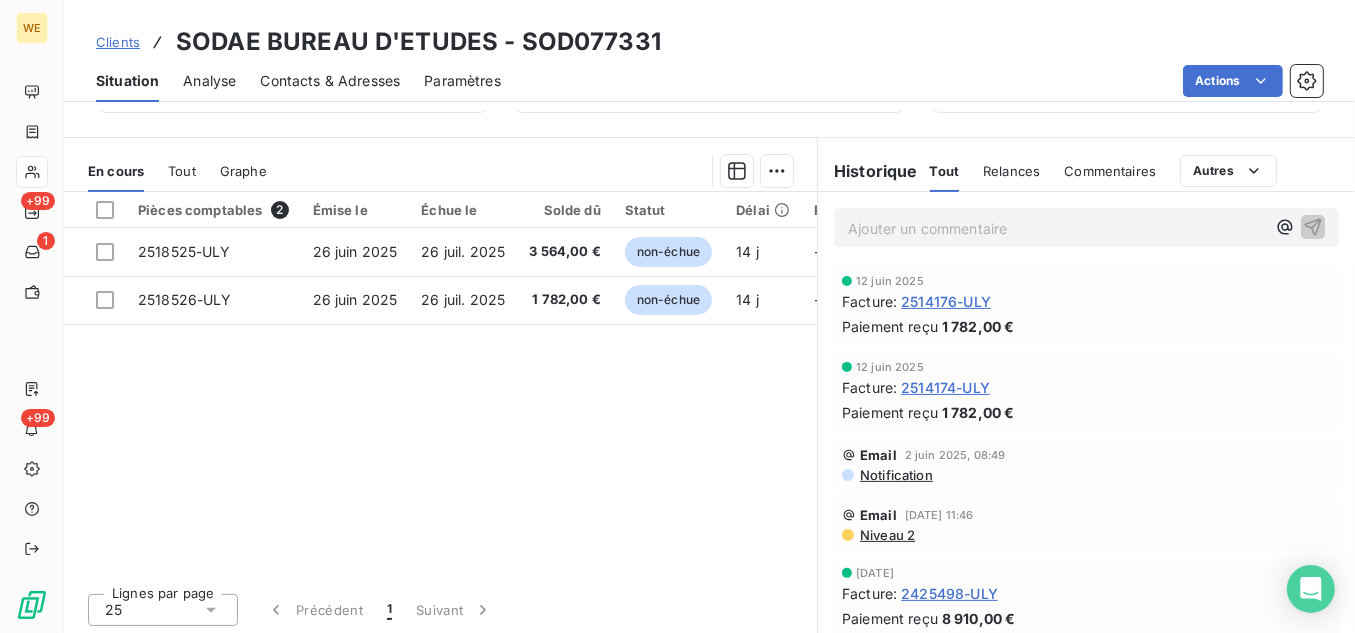scroll, scrollTop: 411, scrollLeft: 0, axis: vertical 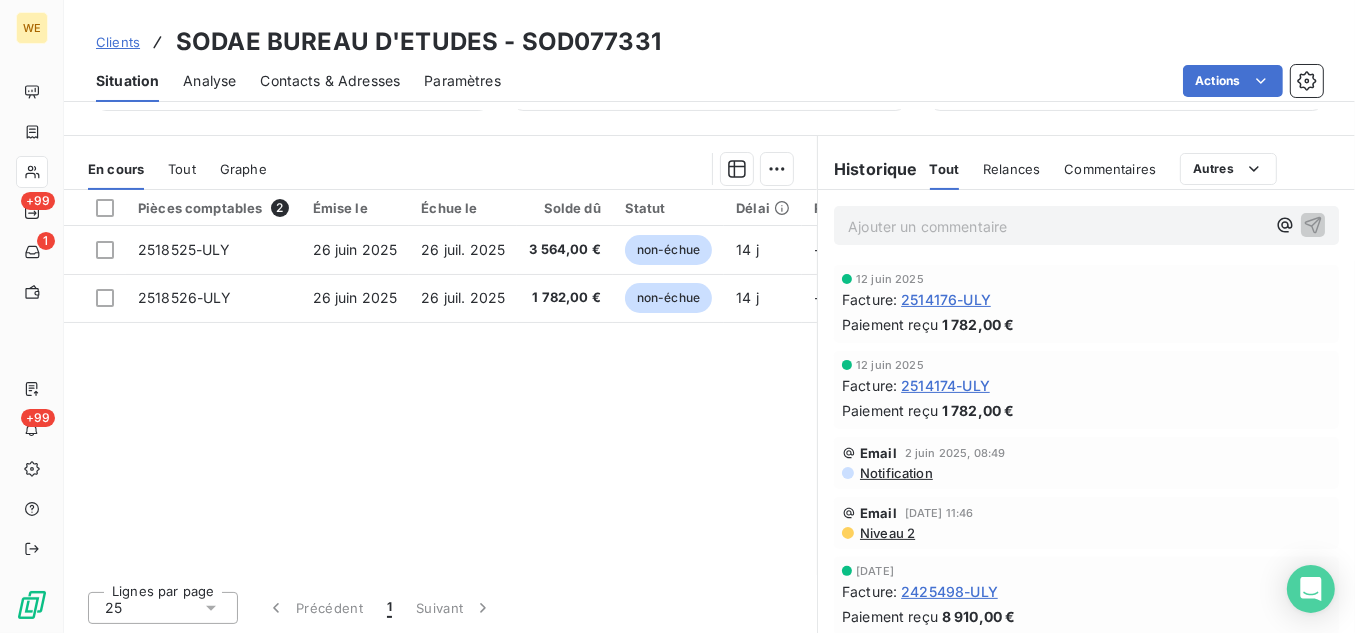 click on "Commentaires" at bounding box center (1110, 169) 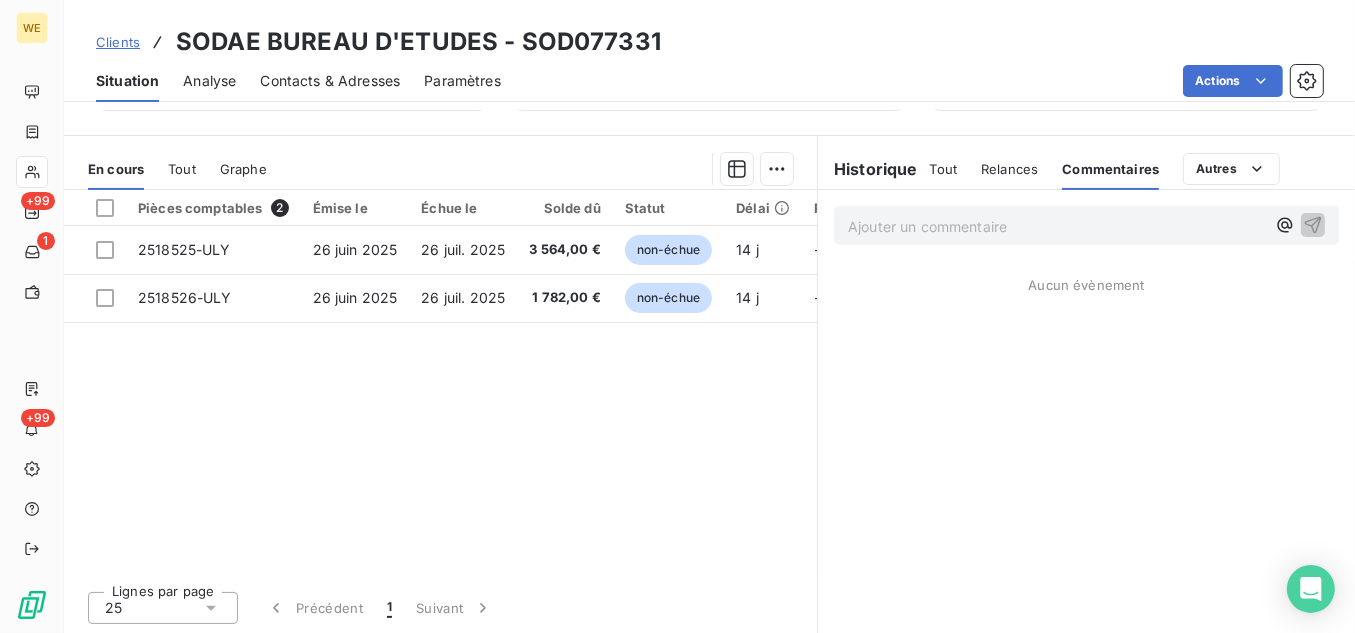 click on "Relances" at bounding box center [1009, 169] 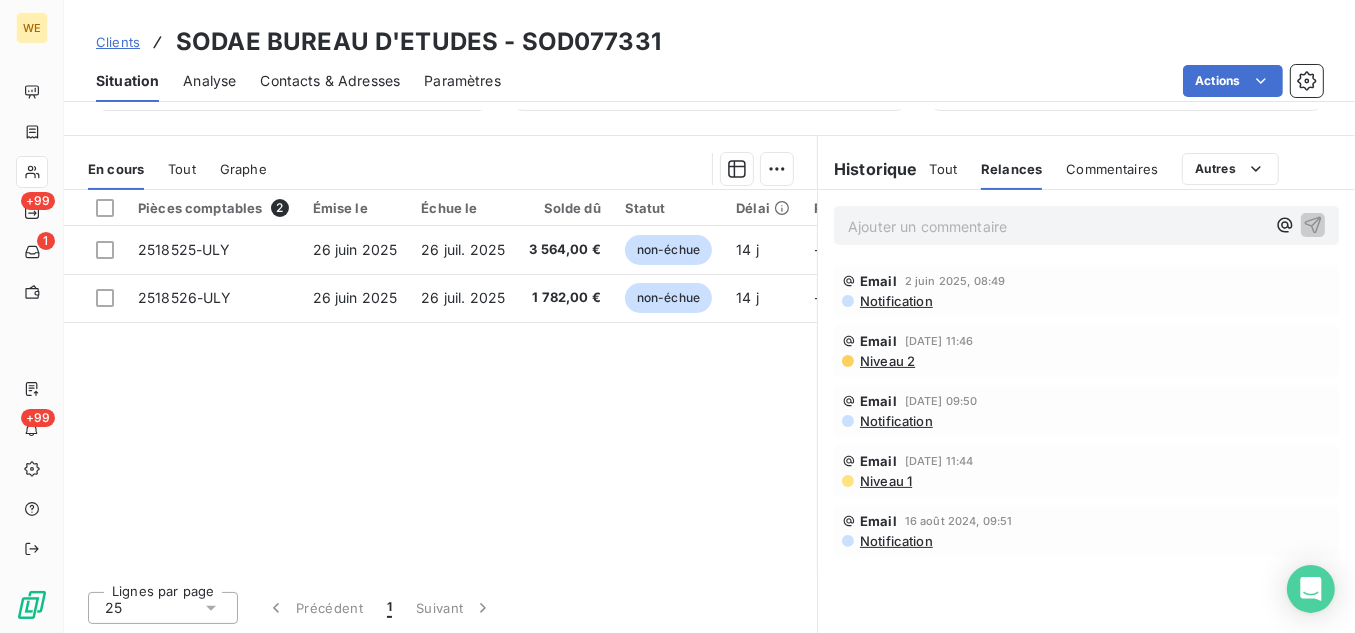 click on "Tout" at bounding box center (944, 169) 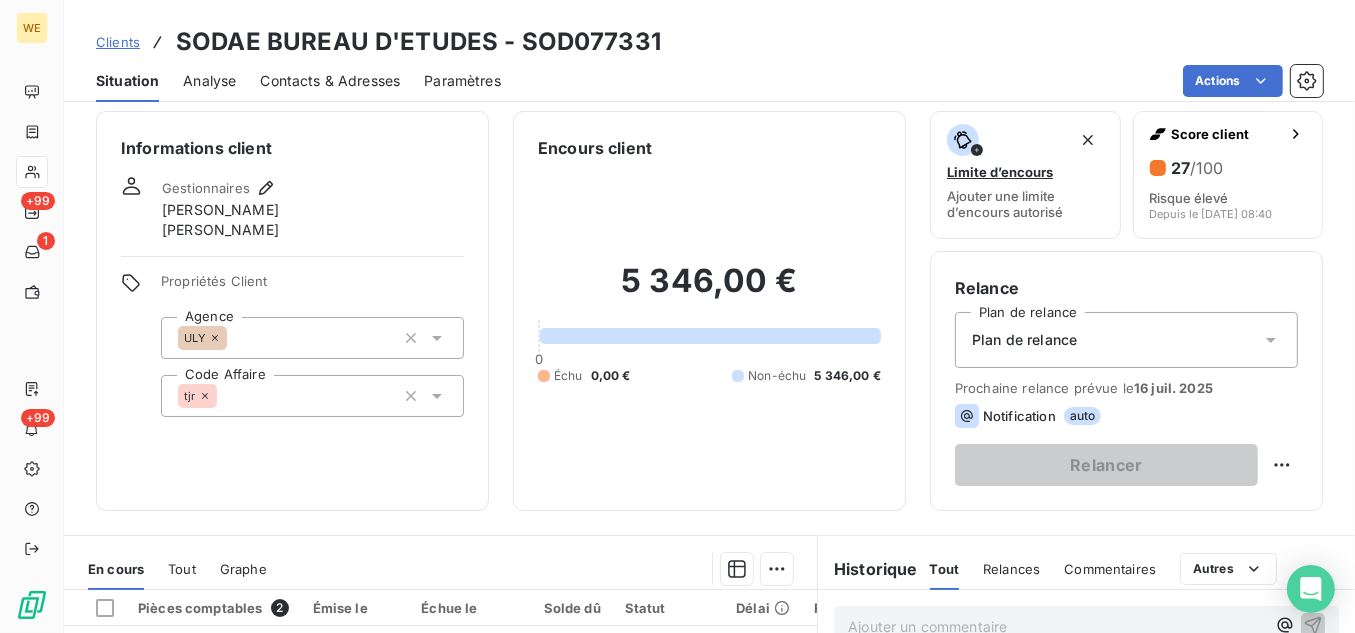 scroll, scrollTop: 0, scrollLeft: 0, axis: both 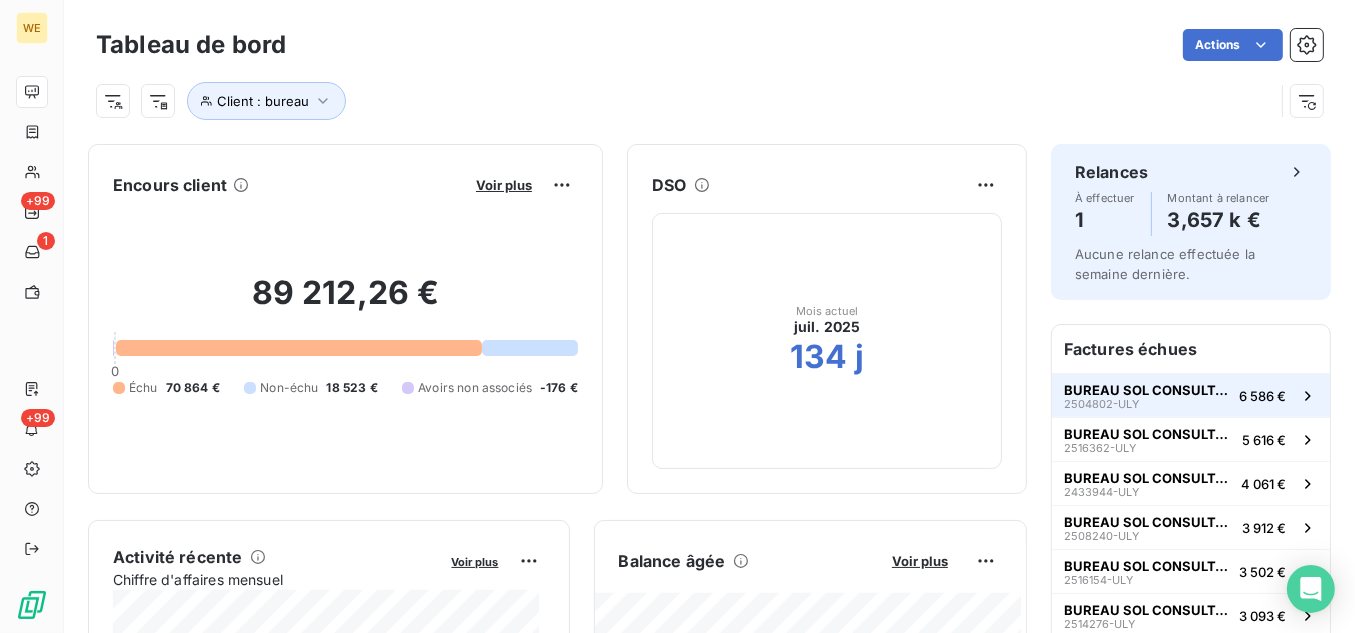 click on "BUREAU SOL CONSULTANTS" at bounding box center [1147, 390] 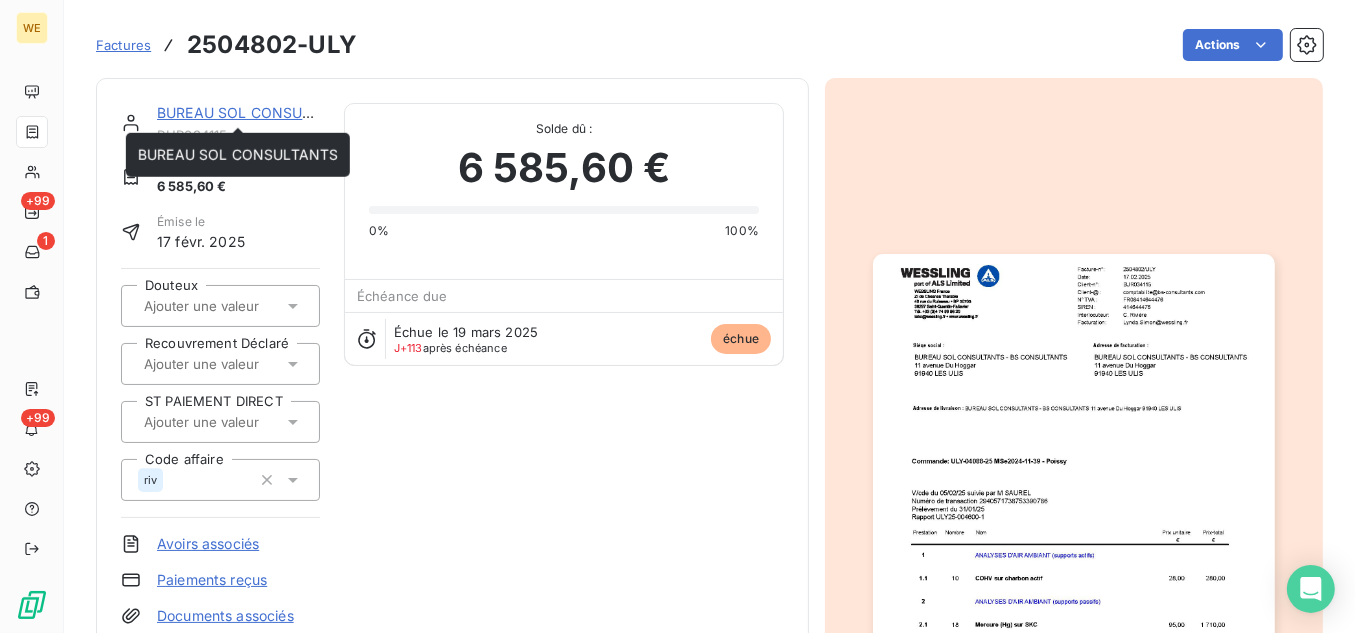 click on "BUREAU SOL CONSULTANTS" at bounding box center (257, 112) 